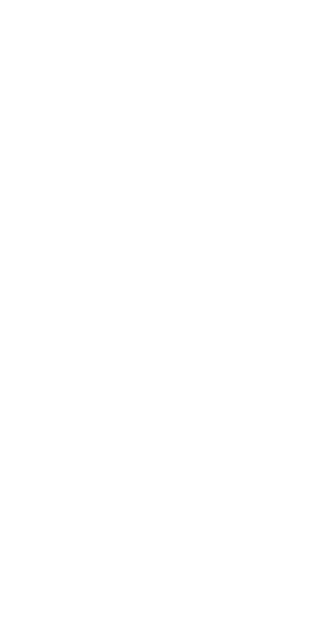 scroll, scrollTop: 0, scrollLeft: 0, axis: both 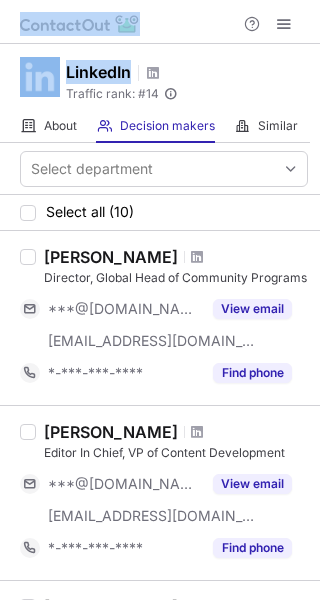 drag, startPoint x: 186, startPoint y: 23, endPoint x: 211, endPoint y: 57, distance: 42.201897 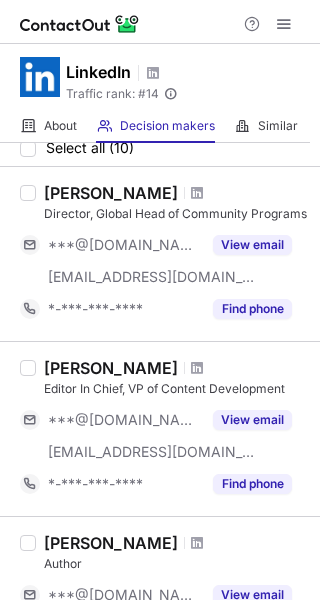 scroll, scrollTop: 0, scrollLeft: 0, axis: both 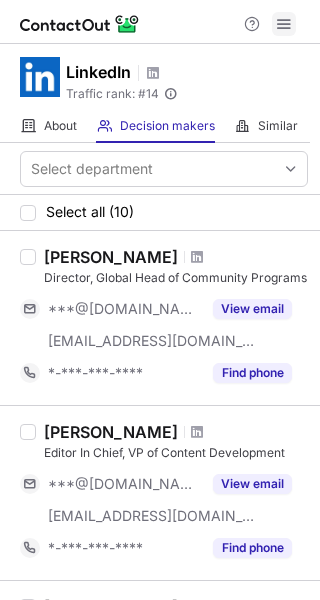click at bounding box center [284, 24] 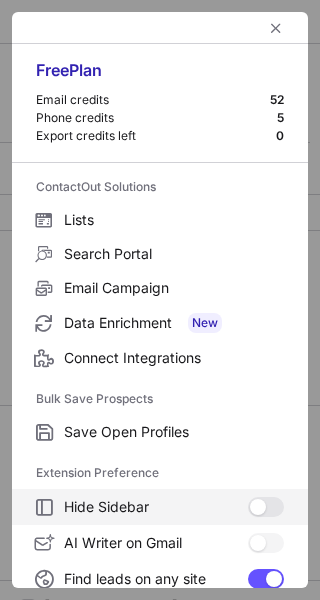 click at bounding box center (258, 507) 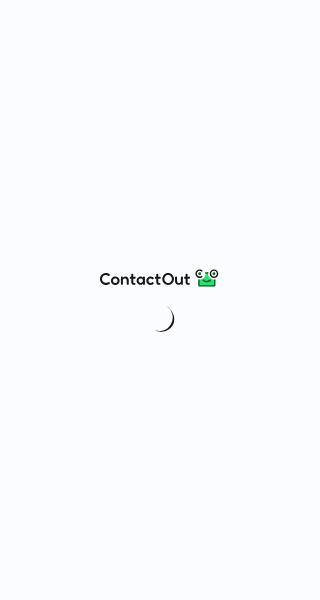 scroll, scrollTop: 0, scrollLeft: 0, axis: both 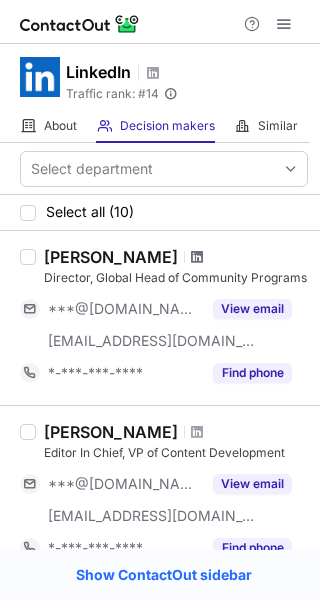 click at bounding box center (197, 257) 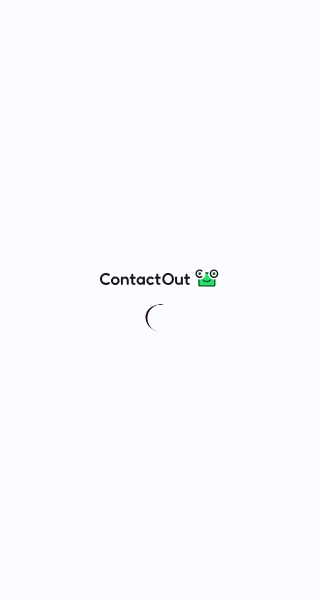 scroll, scrollTop: 0, scrollLeft: 0, axis: both 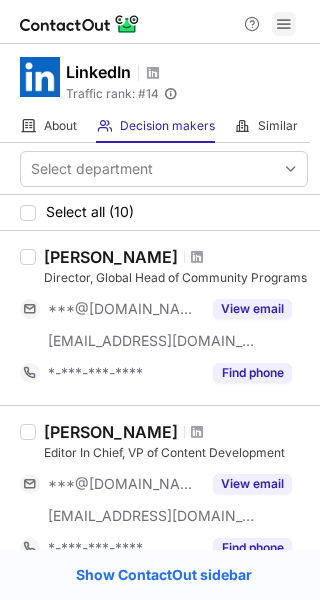 click at bounding box center (284, 24) 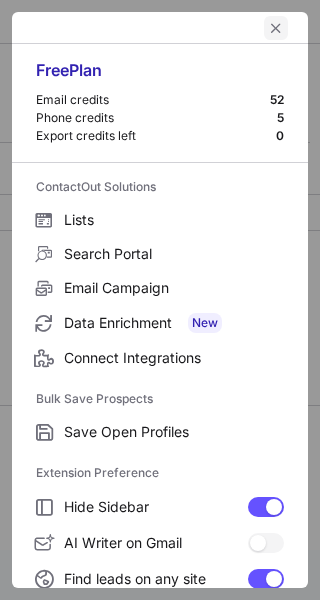click at bounding box center (276, 28) 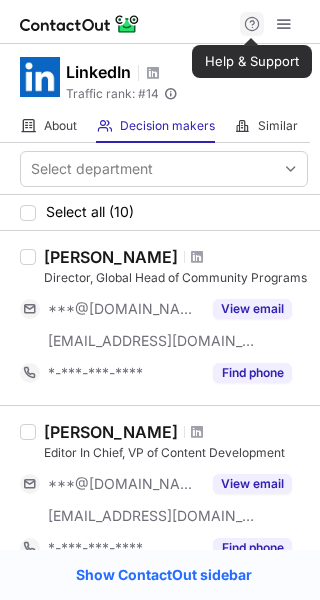 click at bounding box center (252, 24) 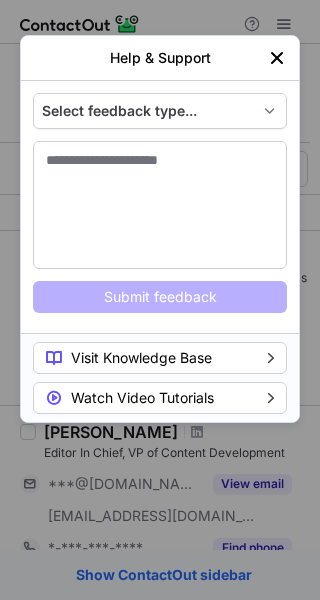 click at bounding box center [277, 58] 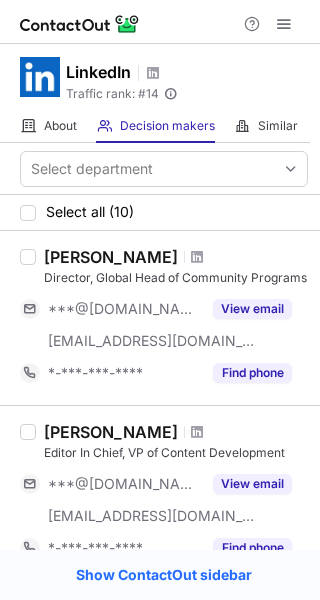 click on "Show ContactOut sidebar" at bounding box center [164, 575] 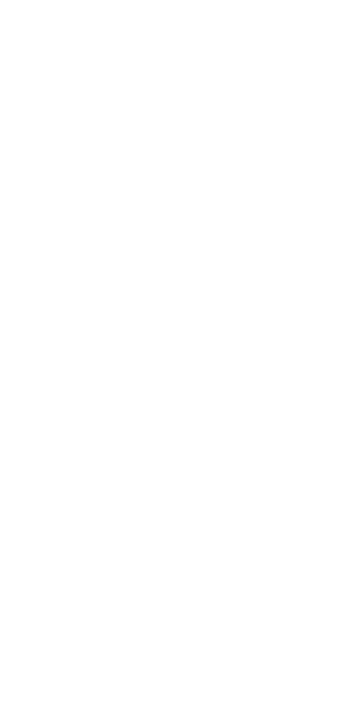 scroll, scrollTop: 0, scrollLeft: 0, axis: both 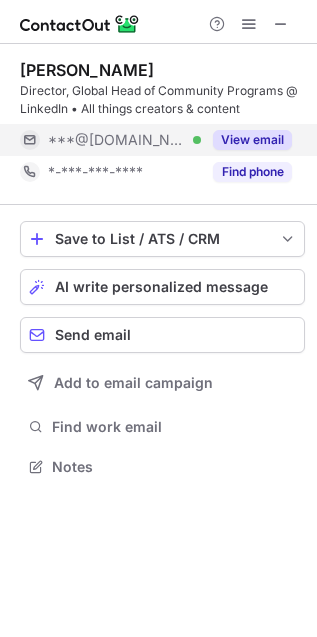 click on "View email" at bounding box center (252, 140) 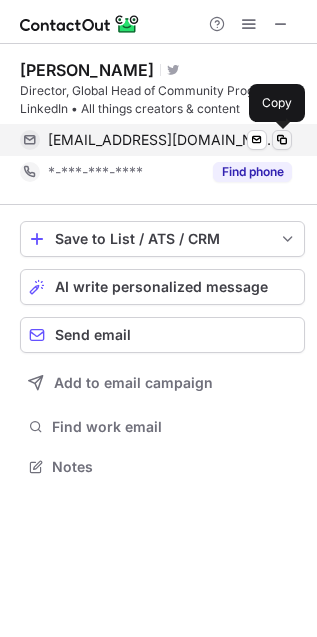 click at bounding box center [282, 140] 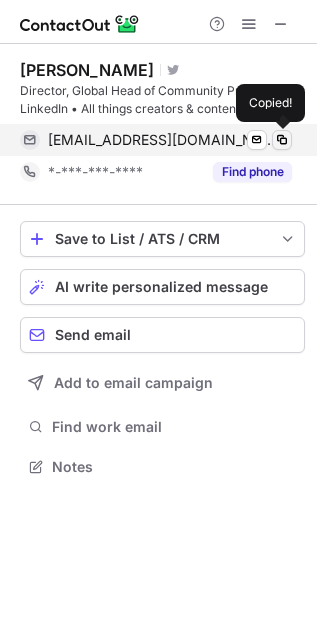 type 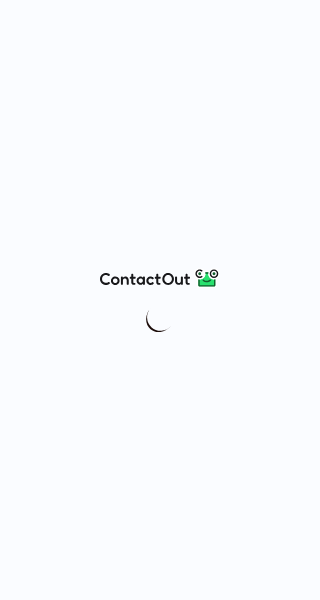 scroll, scrollTop: 0, scrollLeft: 0, axis: both 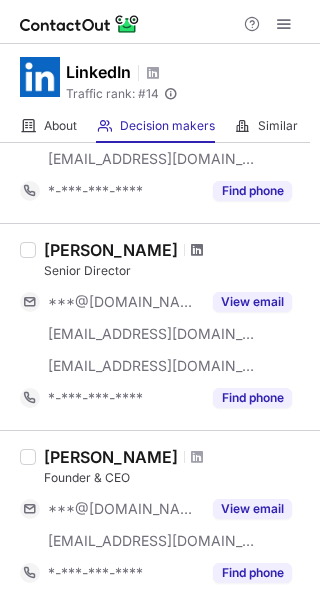 click at bounding box center [197, 250] 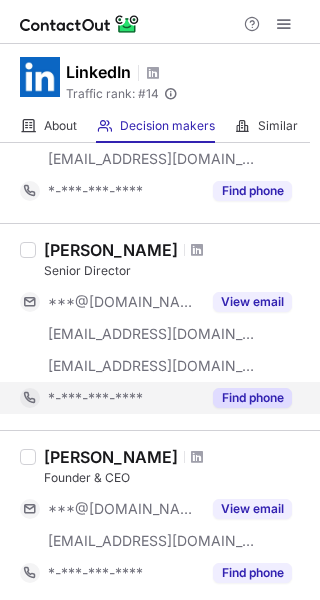 scroll, scrollTop: 600, scrollLeft: 0, axis: vertical 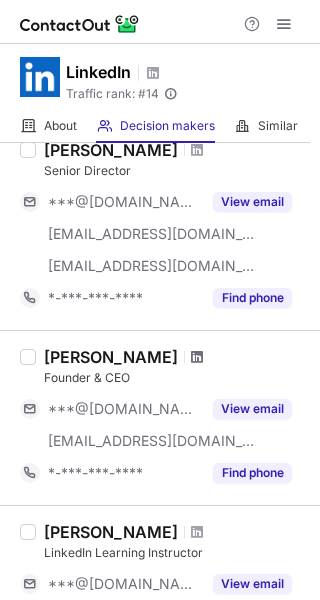 click at bounding box center [197, 357] 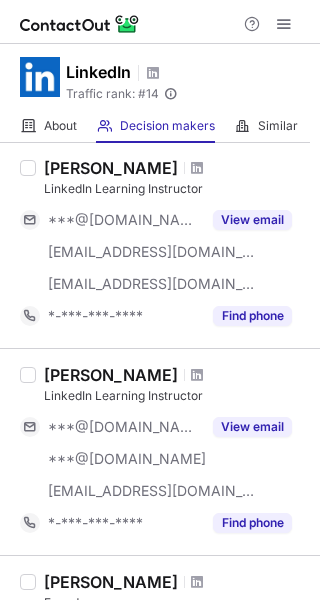 scroll, scrollTop: 1100, scrollLeft: 0, axis: vertical 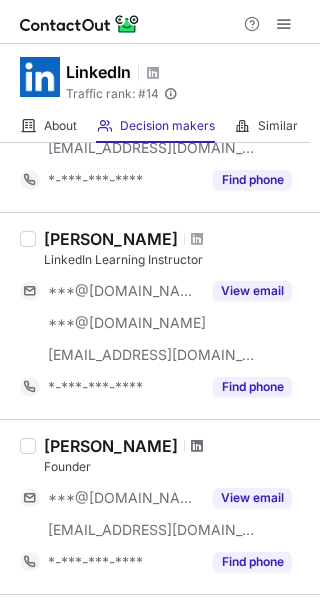 click at bounding box center (197, 446) 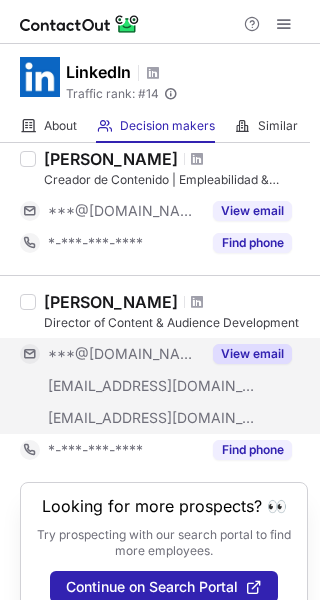 scroll, scrollTop: 1596, scrollLeft: 0, axis: vertical 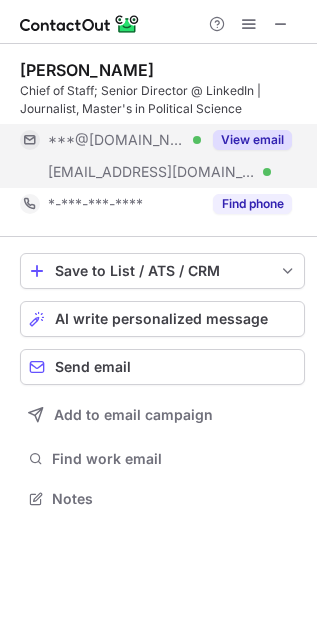 click on "View email" at bounding box center (252, 140) 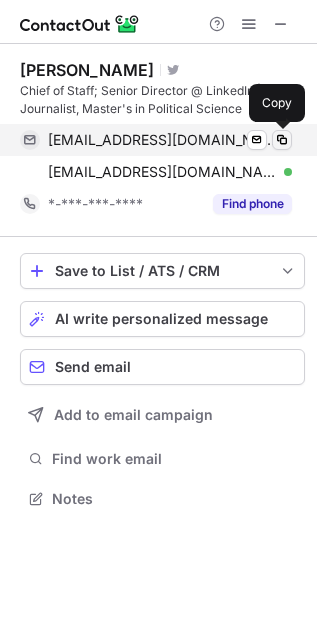 click at bounding box center (282, 140) 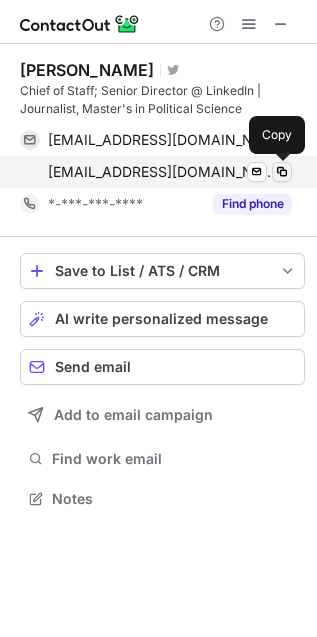 click at bounding box center (282, 172) 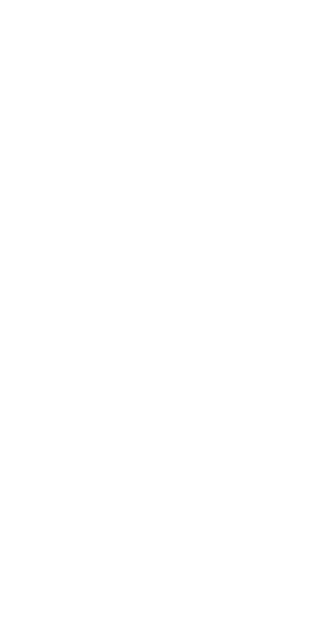 scroll, scrollTop: 0, scrollLeft: 0, axis: both 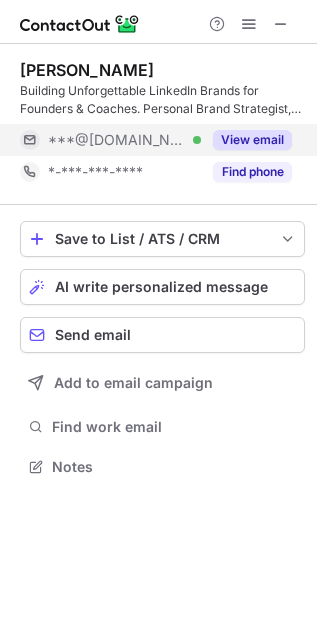 click on "View email" at bounding box center (252, 140) 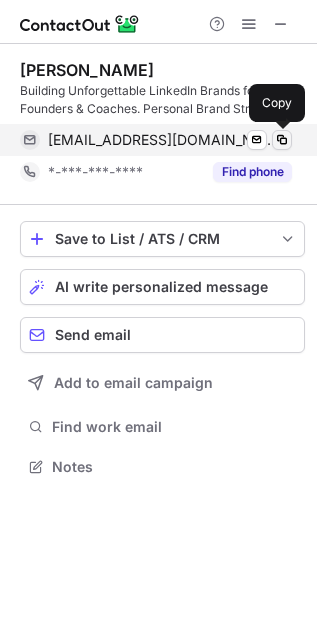 click at bounding box center (282, 140) 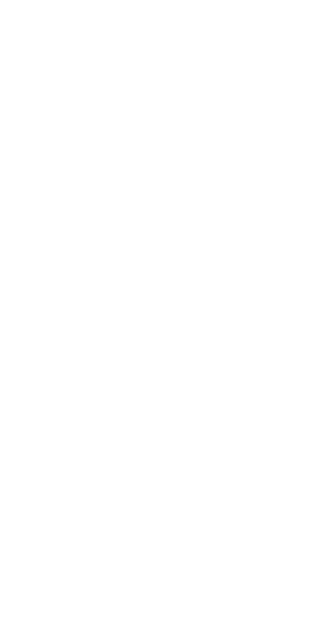 scroll, scrollTop: 0, scrollLeft: 0, axis: both 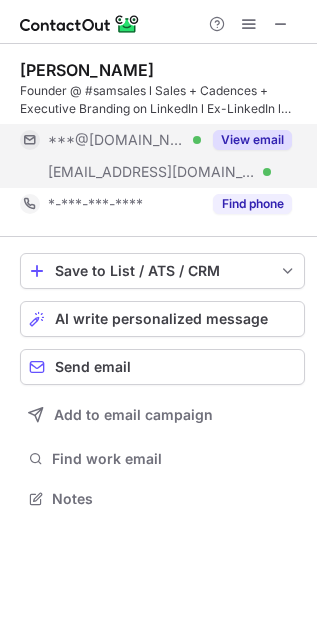 click on "View email" at bounding box center [252, 140] 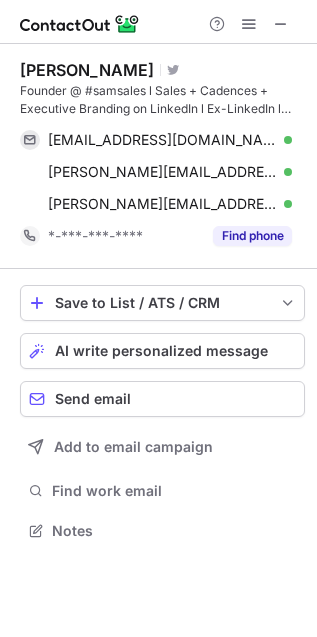 scroll, scrollTop: 10, scrollLeft: 10, axis: both 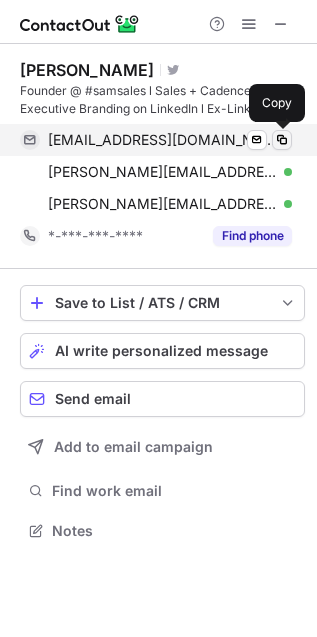 click at bounding box center [282, 140] 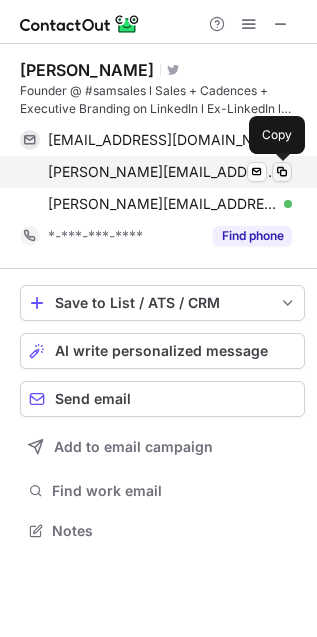 click at bounding box center (282, 172) 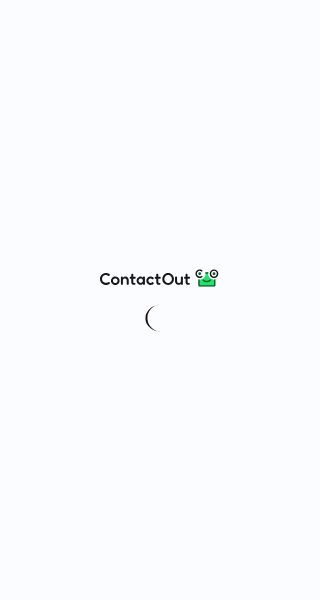 scroll, scrollTop: 0, scrollLeft: 0, axis: both 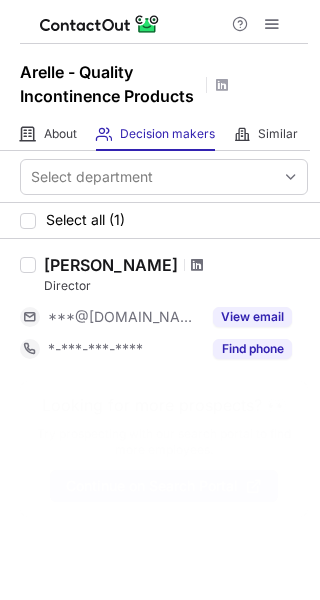 click at bounding box center [197, 265] 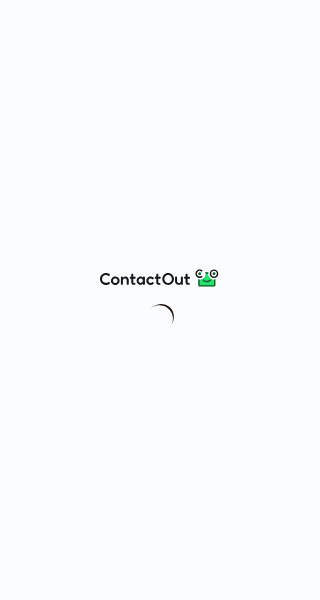 scroll, scrollTop: 0, scrollLeft: 0, axis: both 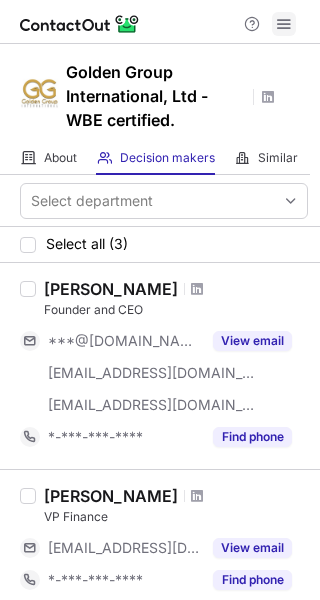 click at bounding box center [284, 24] 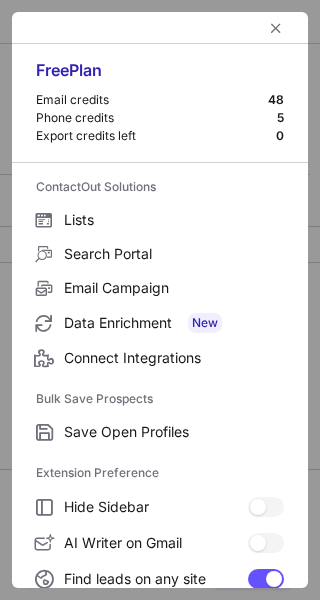 scroll, scrollTop: 100, scrollLeft: 0, axis: vertical 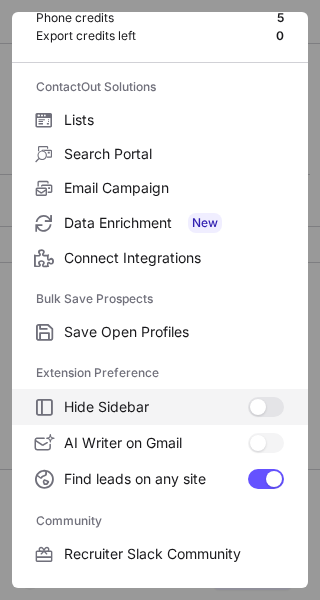 click at bounding box center [258, 407] 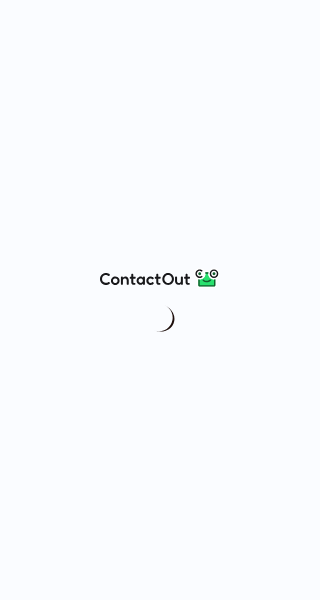 scroll, scrollTop: 0, scrollLeft: 0, axis: both 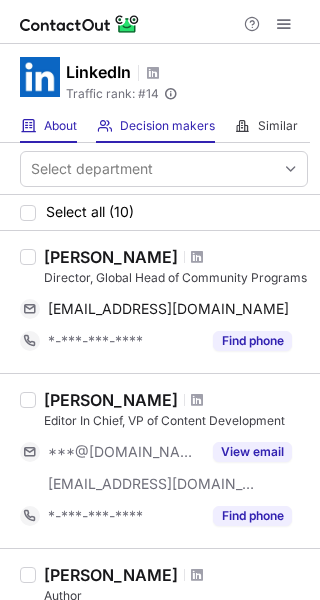 click on "About" at bounding box center [60, 126] 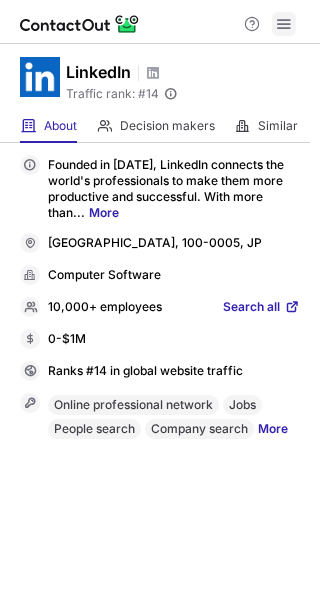 click at bounding box center [284, 24] 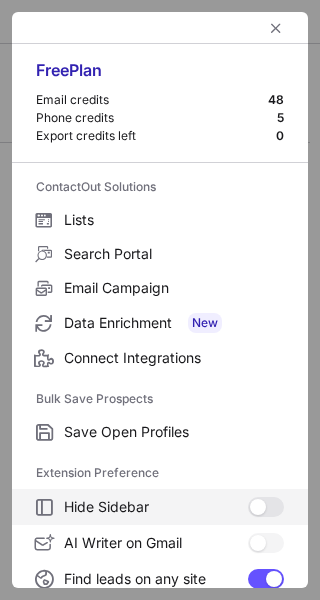 click at bounding box center [258, 507] 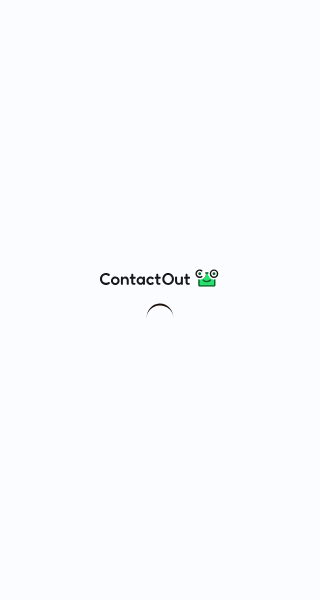 scroll, scrollTop: 0, scrollLeft: 0, axis: both 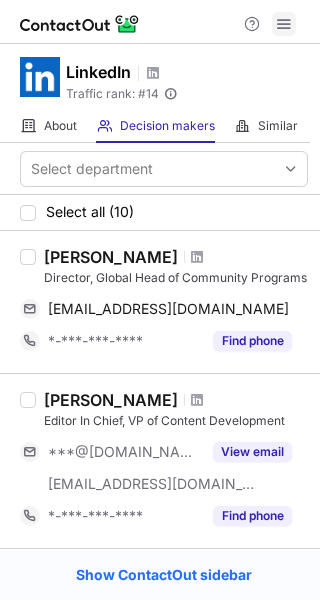 click at bounding box center (284, 24) 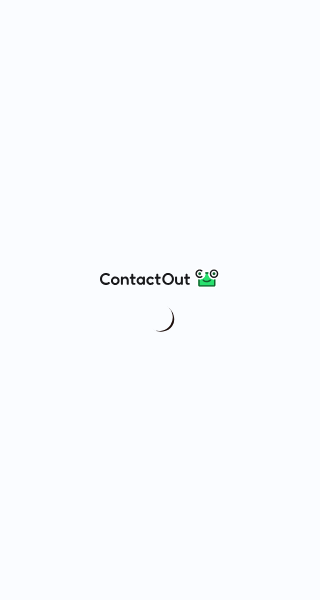 scroll, scrollTop: 0, scrollLeft: 0, axis: both 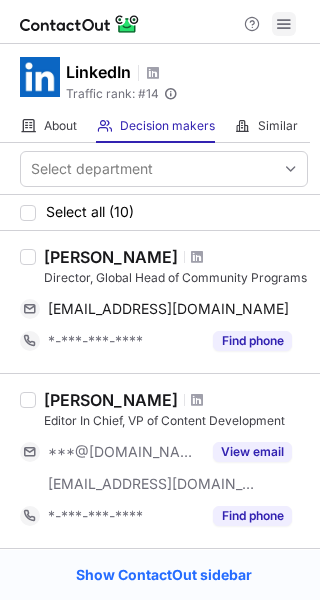 click at bounding box center (284, 24) 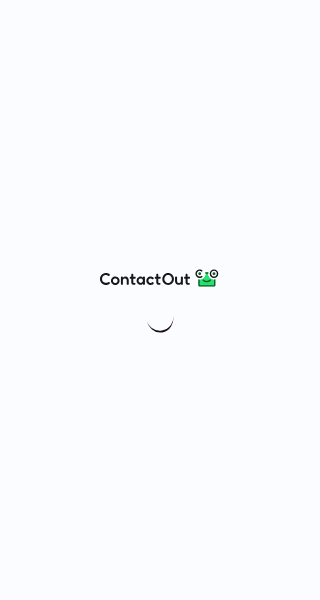 scroll, scrollTop: 0, scrollLeft: 0, axis: both 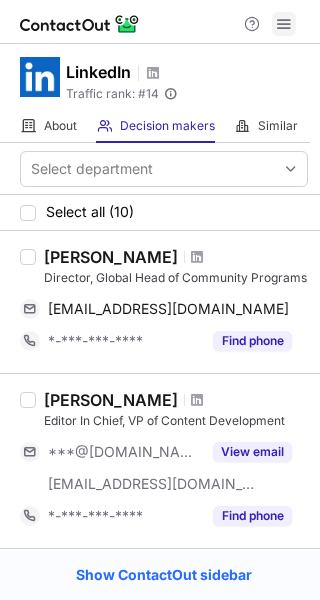 click at bounding box center (284, 24) 